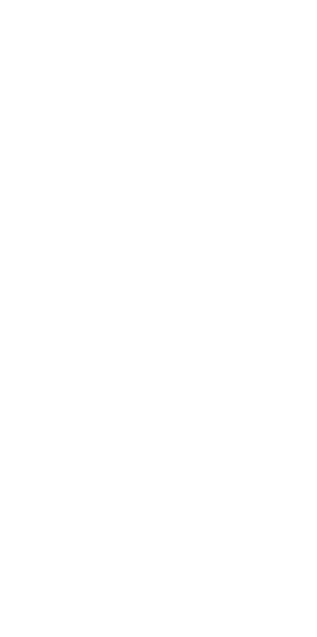 scroll, scrollTop: 0, scrollLeft: 0, axis: both 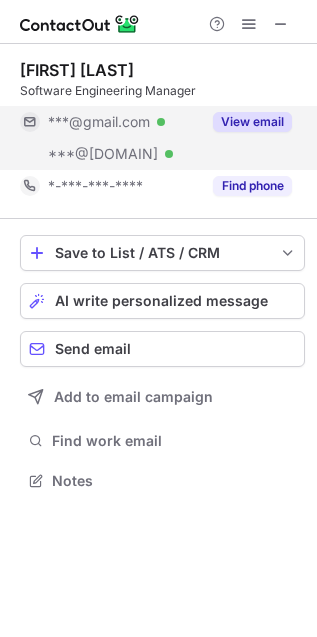 click on "View email" at bounding box center [246, 122] 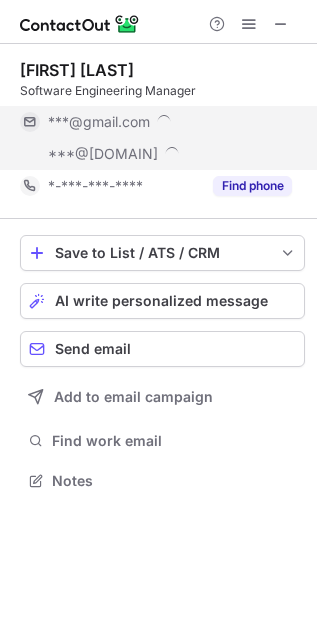scroll, scrollTop: 9, scrollLeft: 9, axis: both 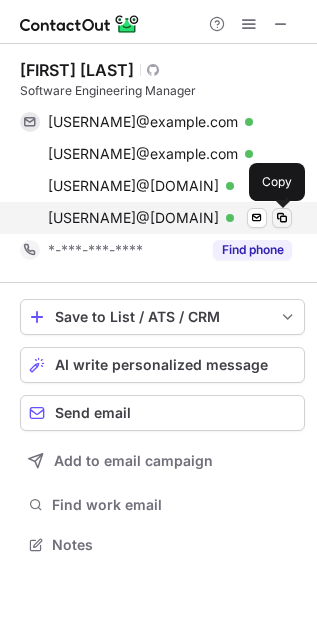 click at bounding box center (282, 218) 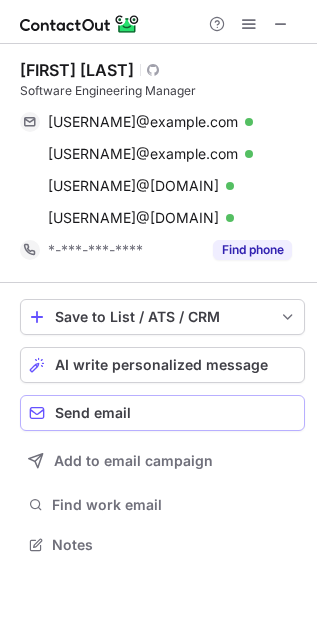 type 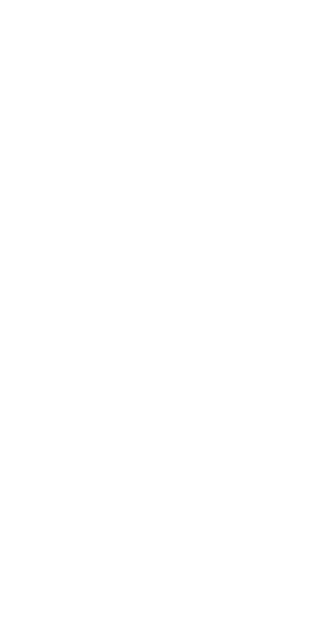 scroll, scrollTop: 0, scrollLeft: 0, axis: both 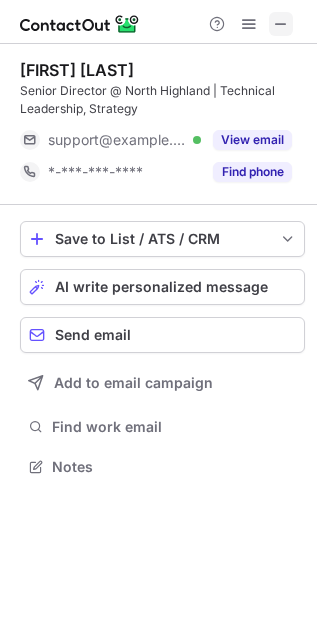 click at bounding box center [281, 24] 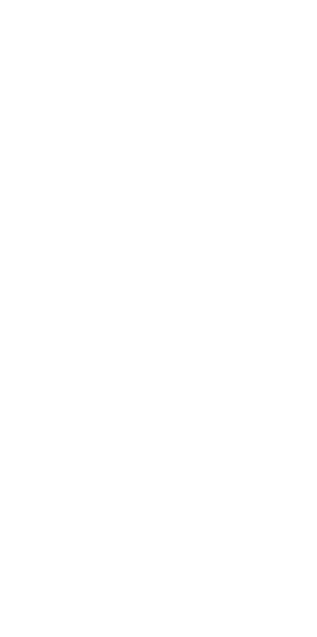 scroll, scrollTop: 0, scrollLeft: 0, axis: both 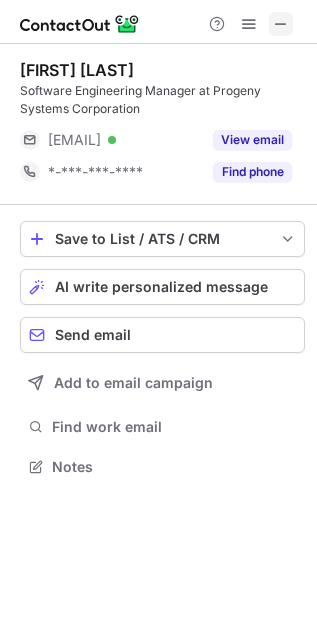 click at bounding box center (281, 24) 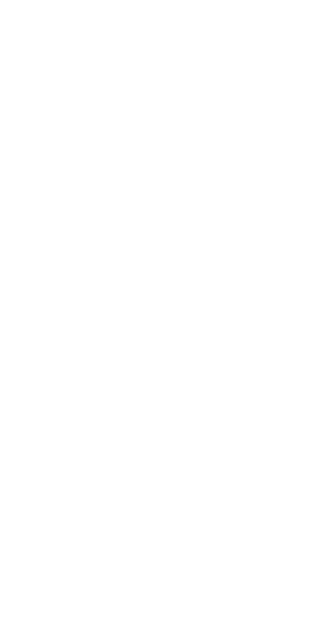 scroll, scrollTop: 0, scrollLeft: 0, axis: both 